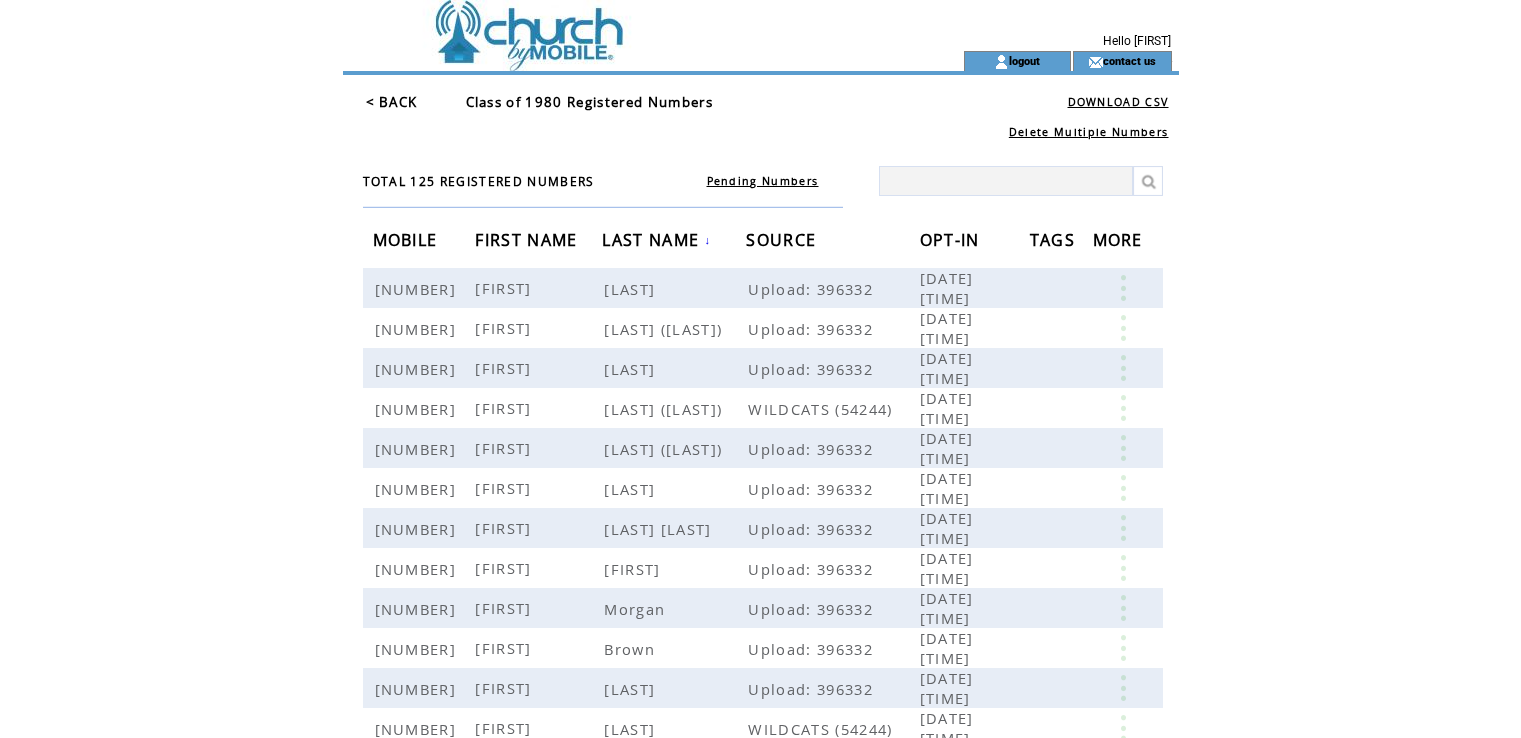 click on "LAST NAME" at bounding box center [653, 242] 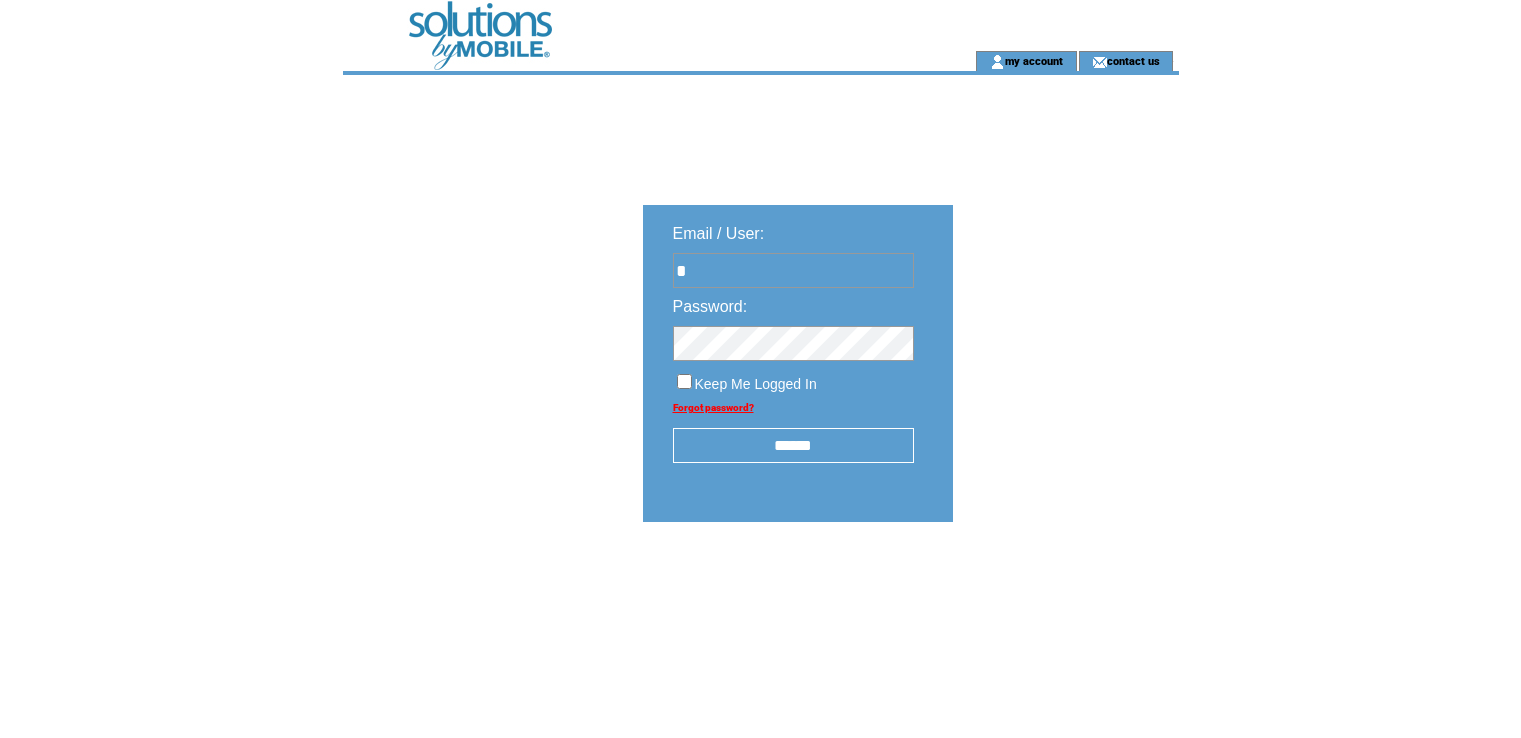 scroll, scrollTop: 0, scrollLeft: 0, axis: both 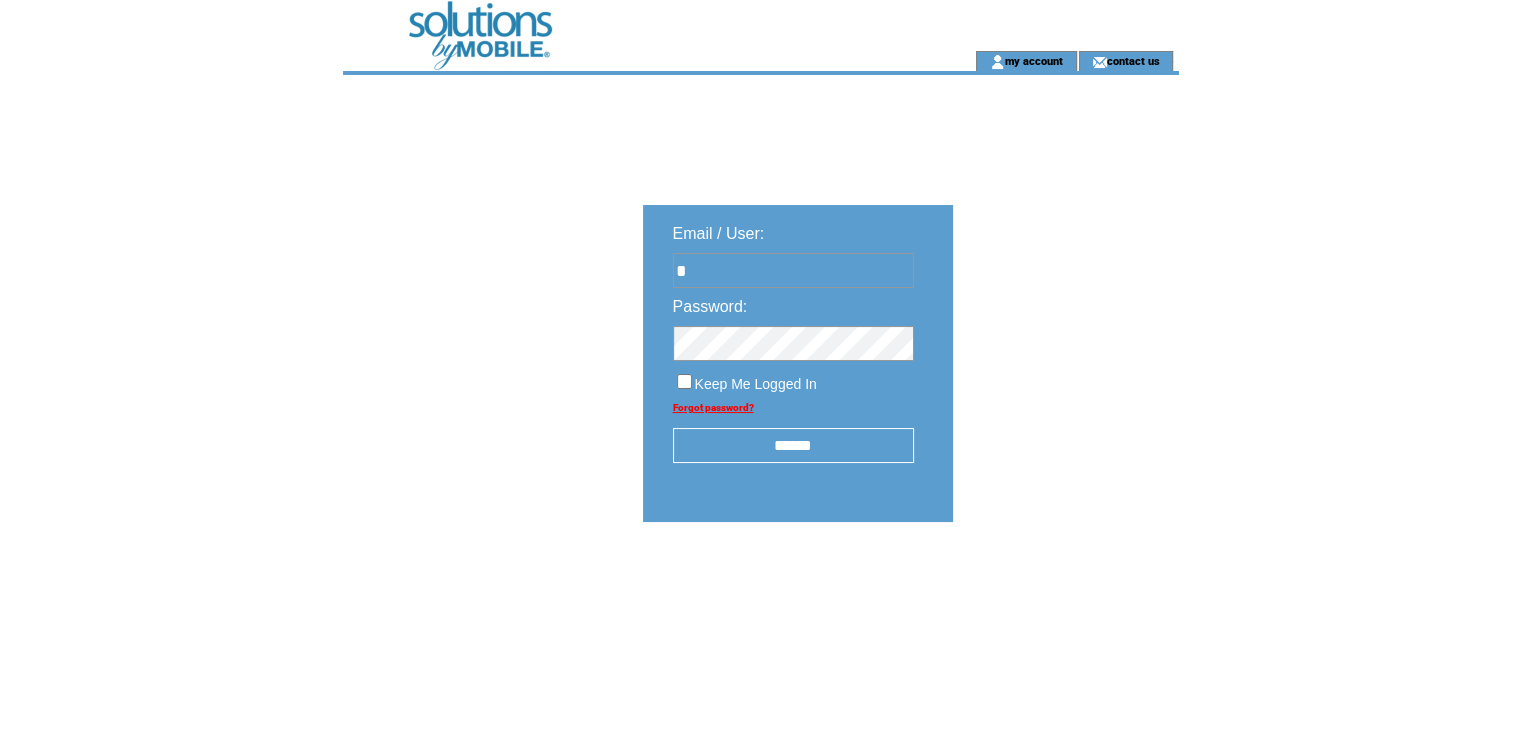 type on "**********" 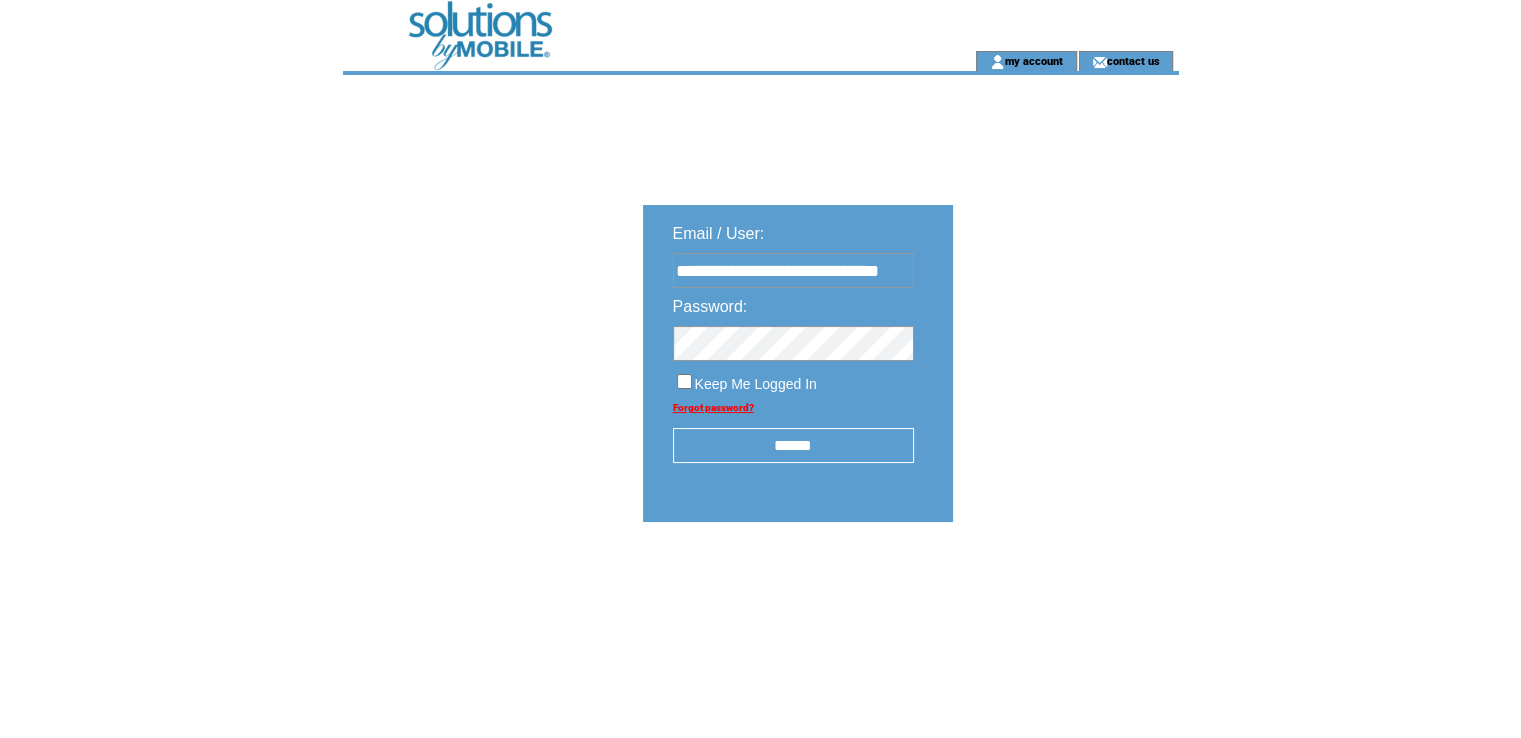 click on "******" at bounding box center [793, 445] 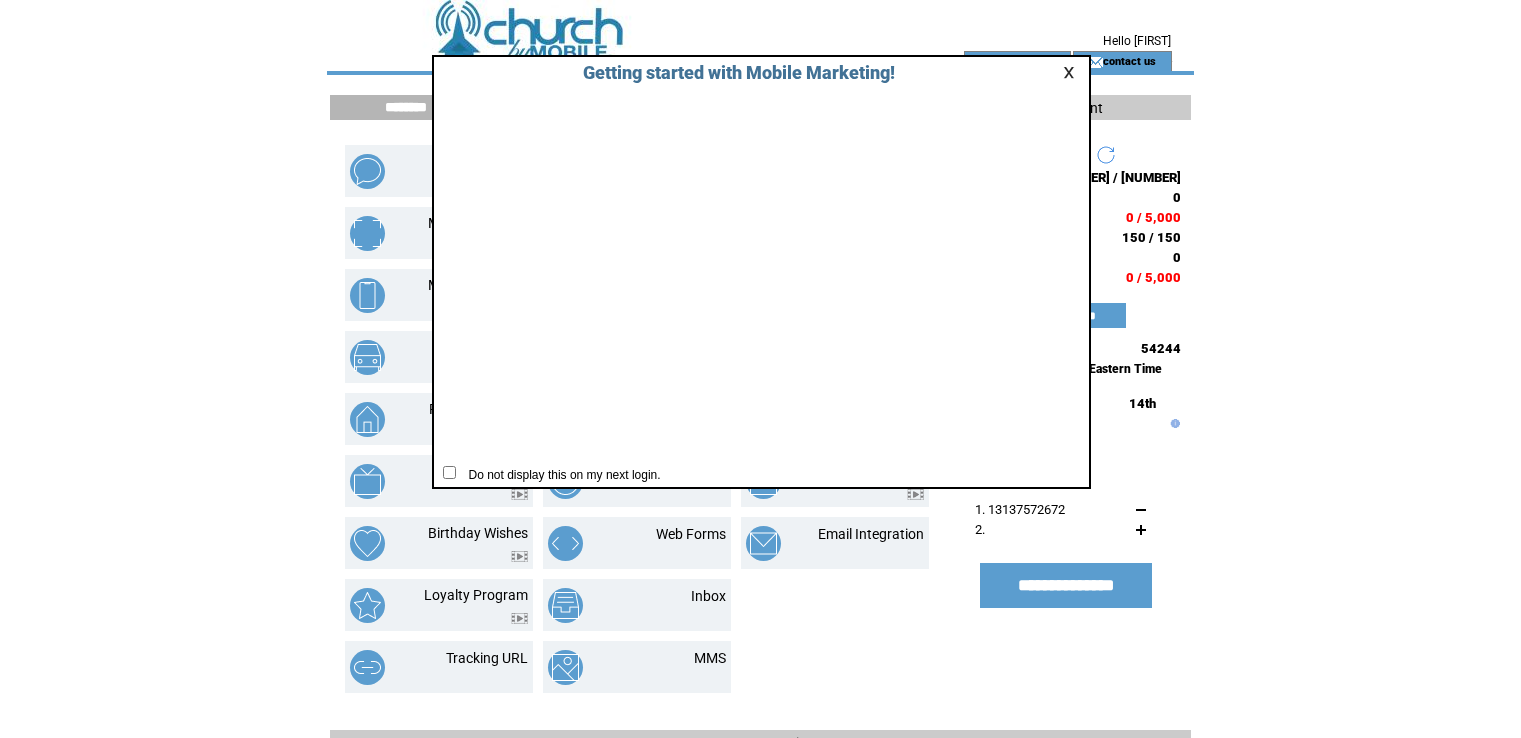 scroll, scrollTop: 0, scrollLeft: 0, axis: both 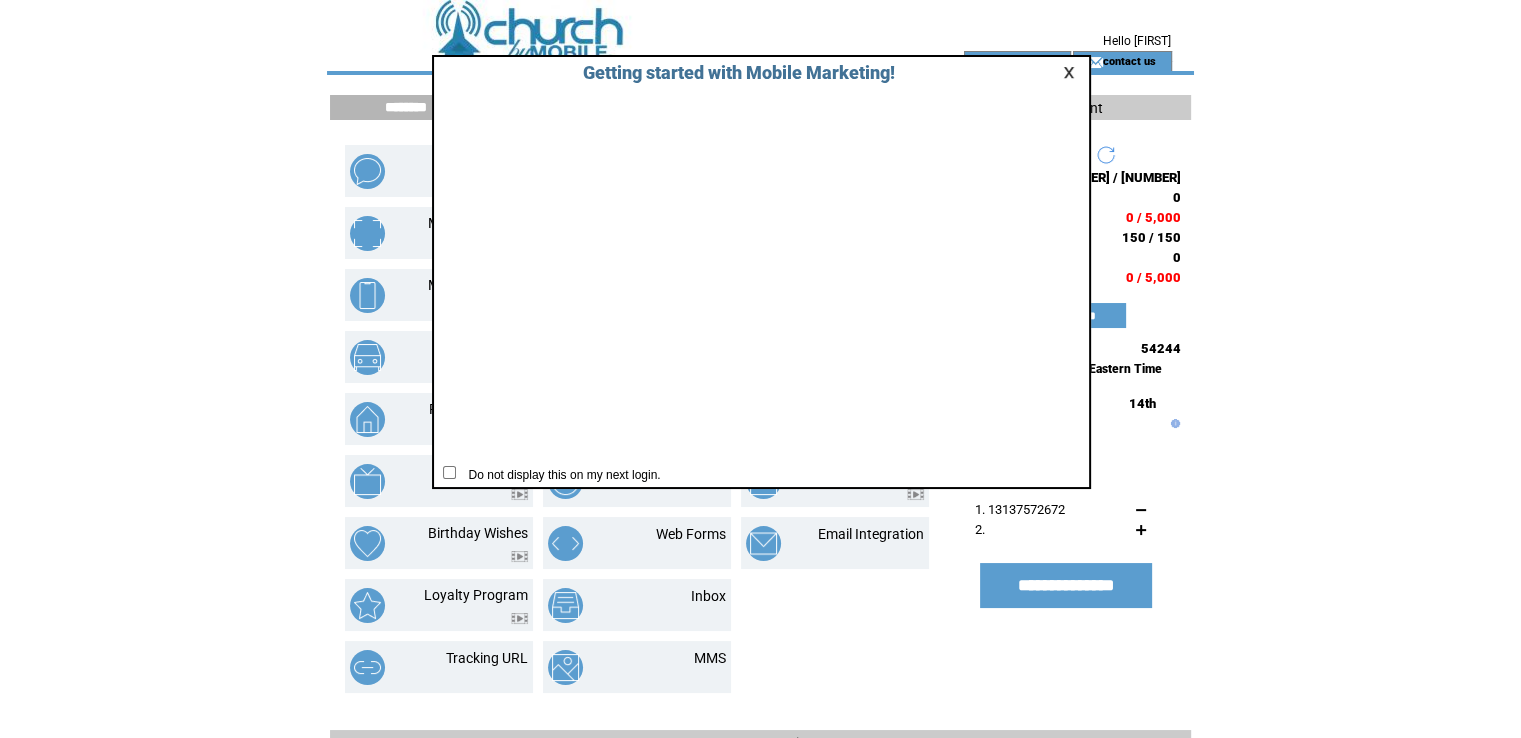 click at bounding box center [1072, 72] 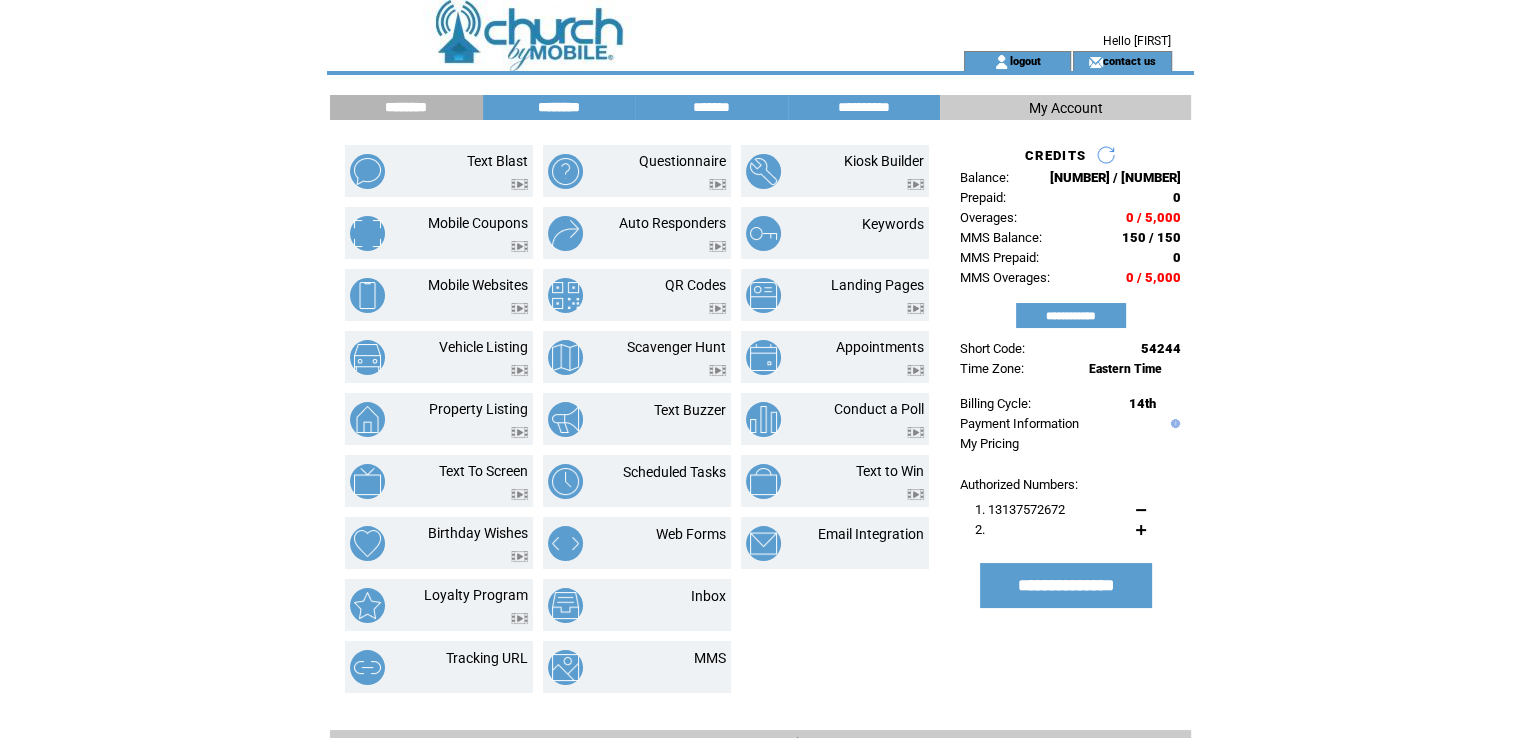 click on "********" at bounding box center (559, 107) 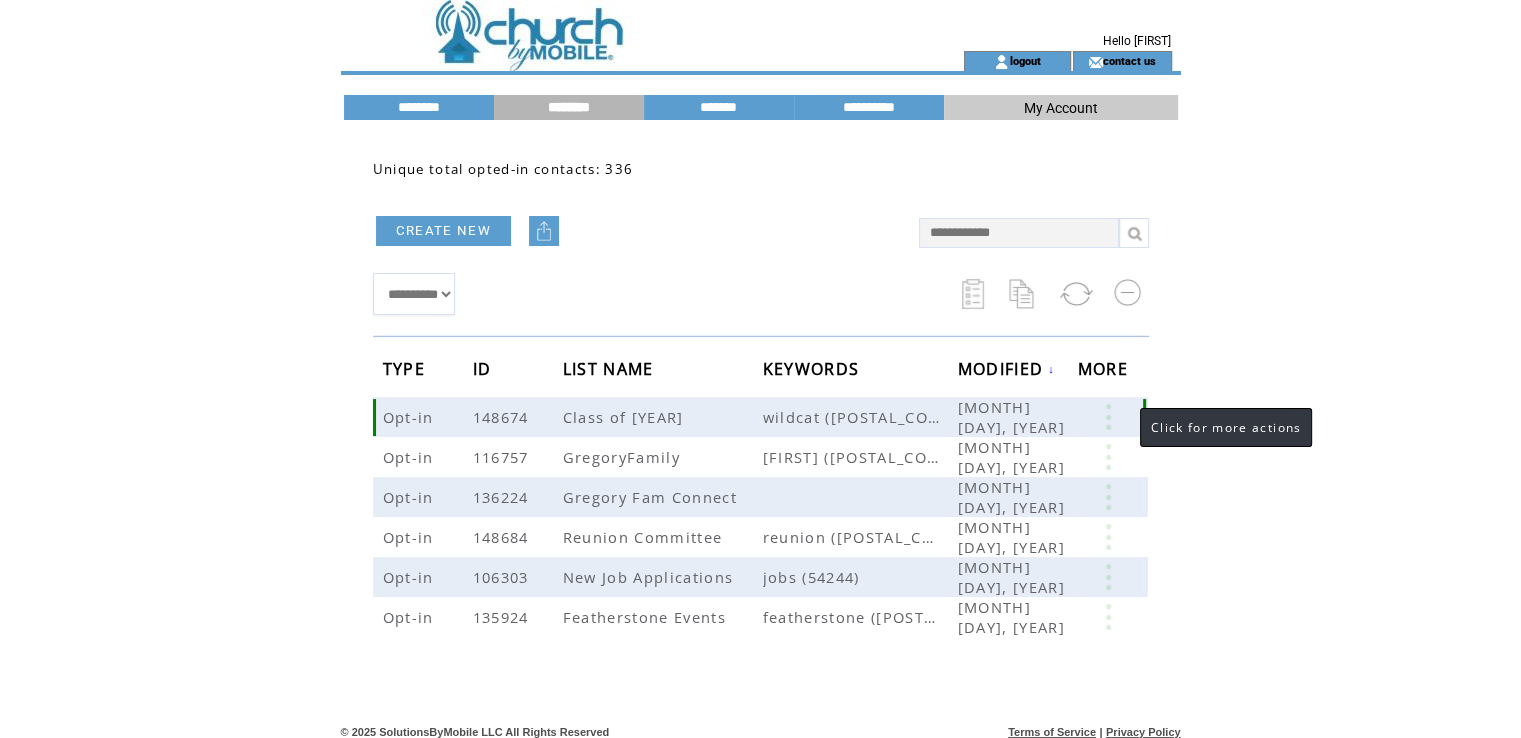 click at bounding box center (1108, 417) 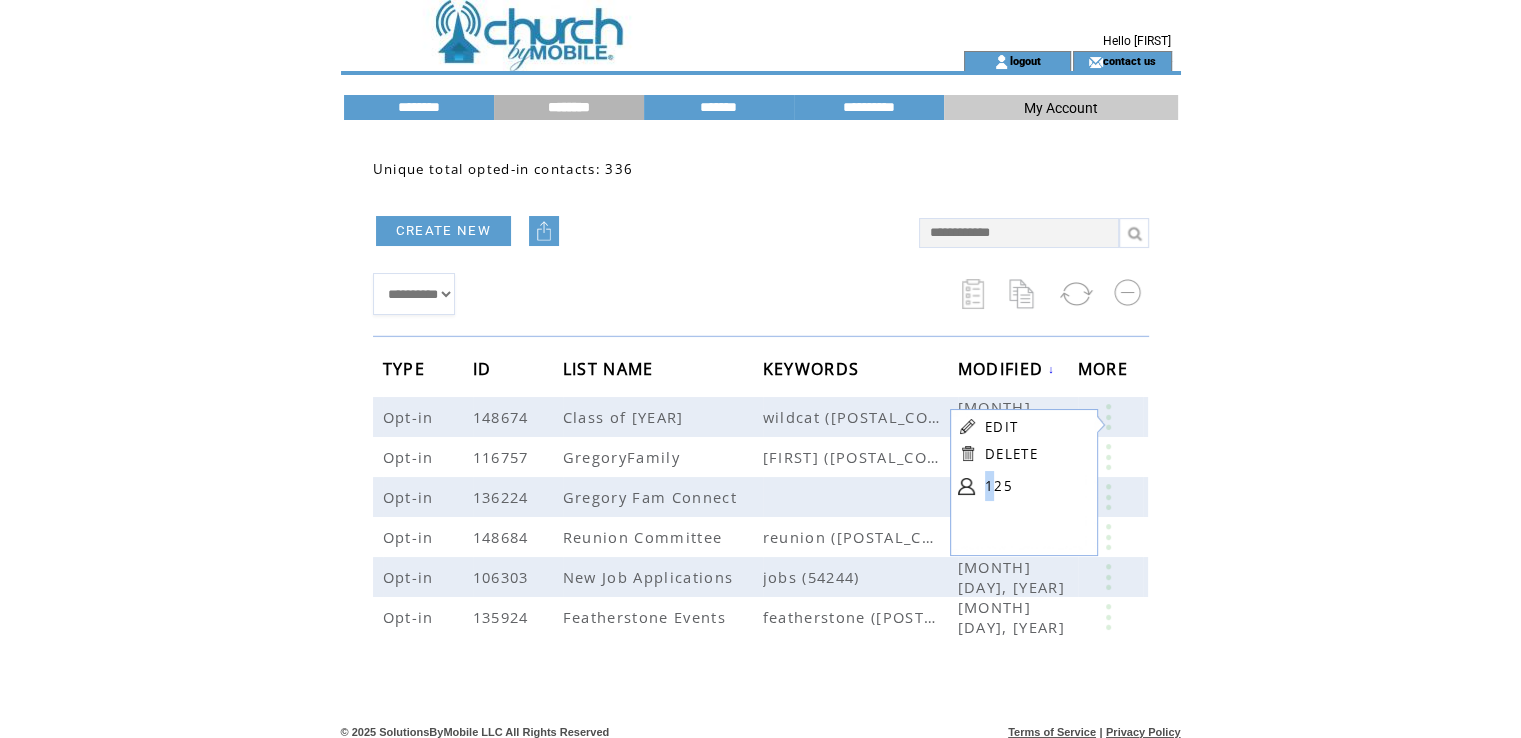drag, startPoint x: 981, startPoint y: 484, endPoint x: 995, endPoint y: 485, distance: 14.035668 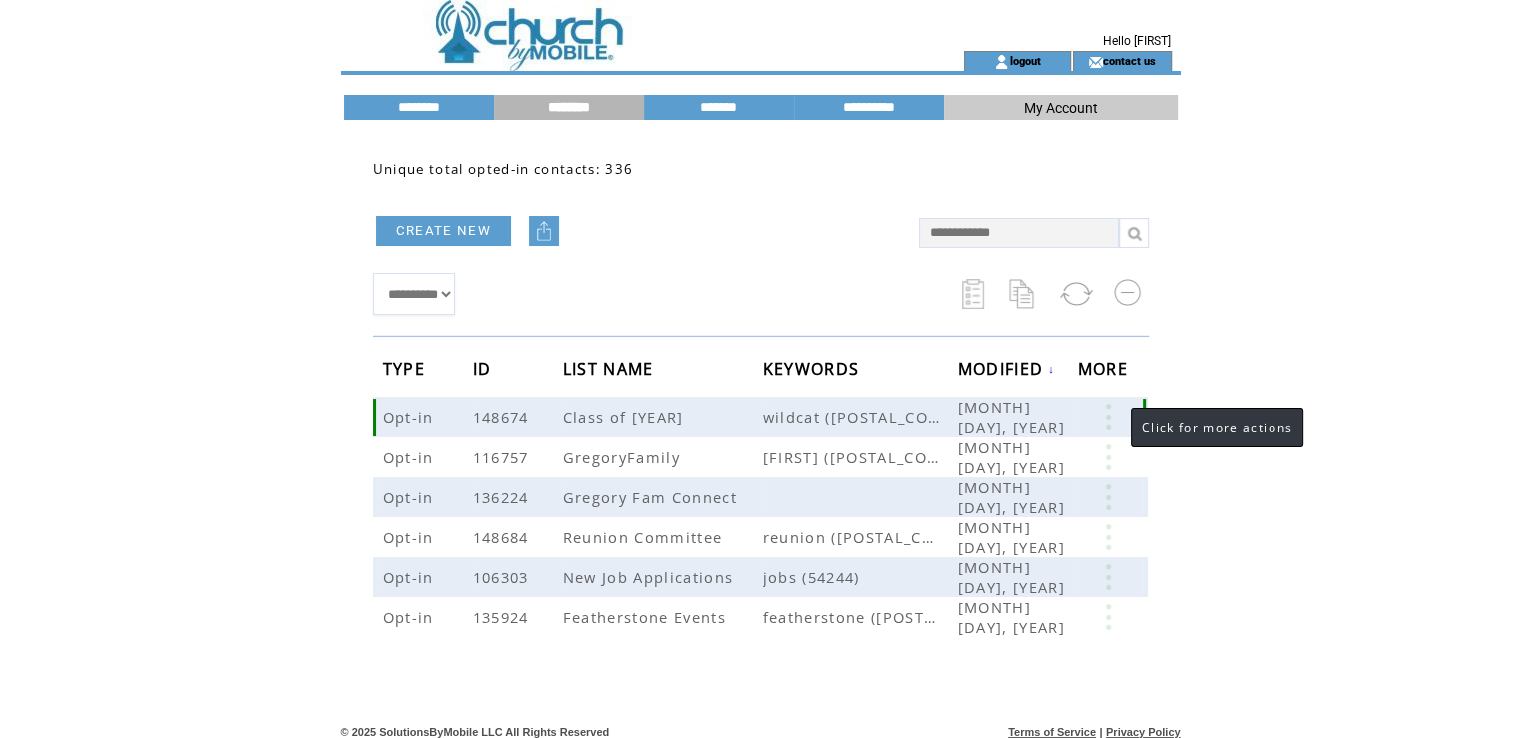 click at bounding box center [1108, 417] 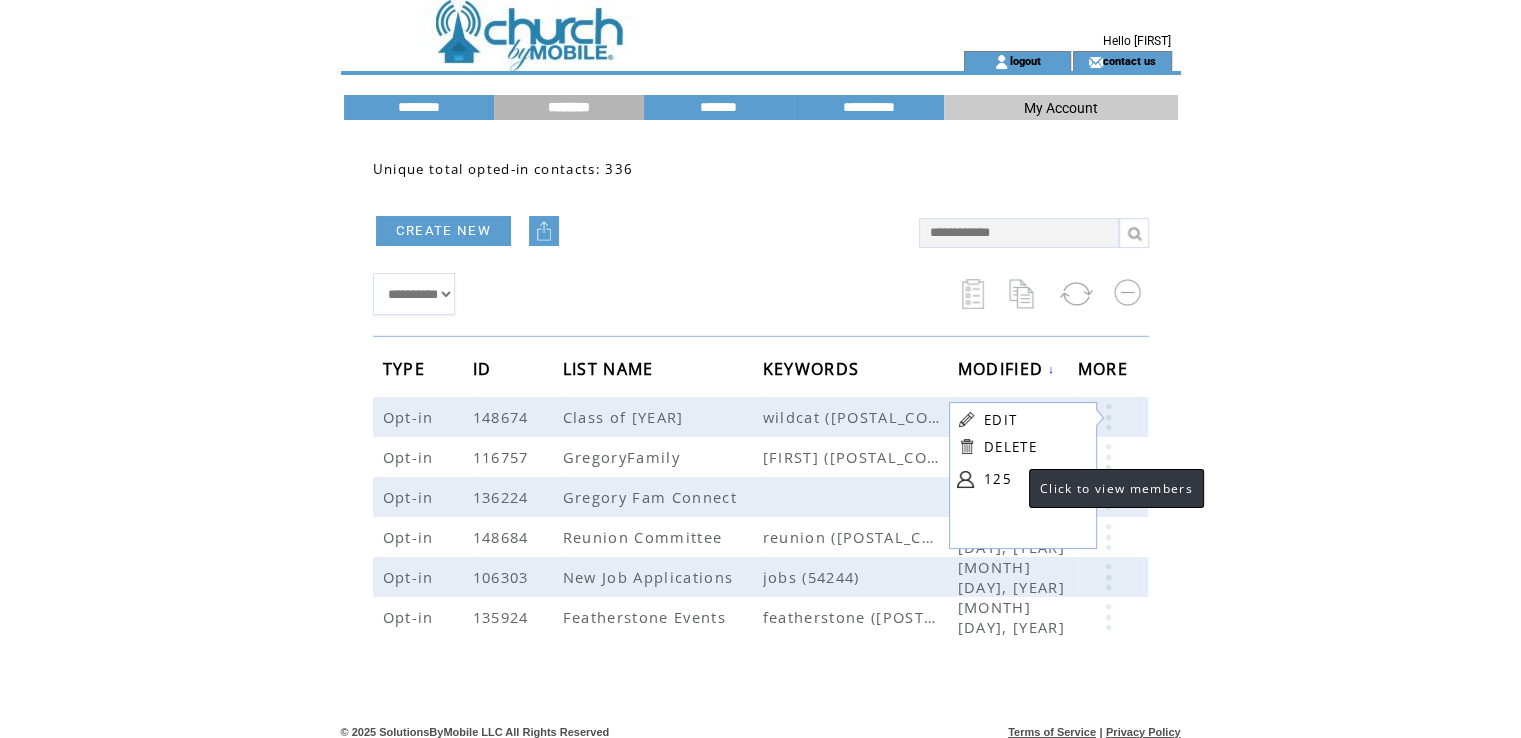 click on "125" at bounding box center [1034, 479] 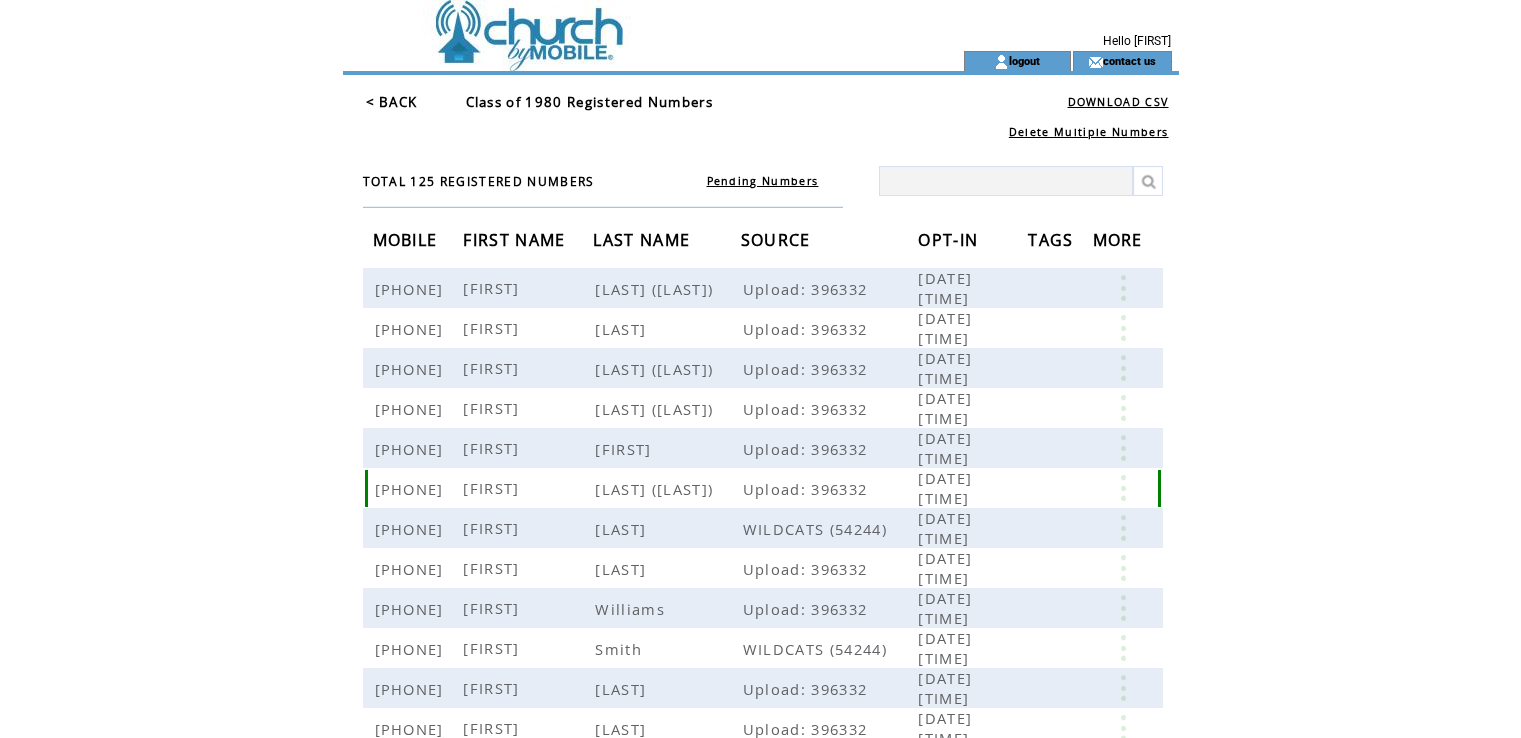 scroll, scrollTop: 0, scrollLeft: 0, axis: both 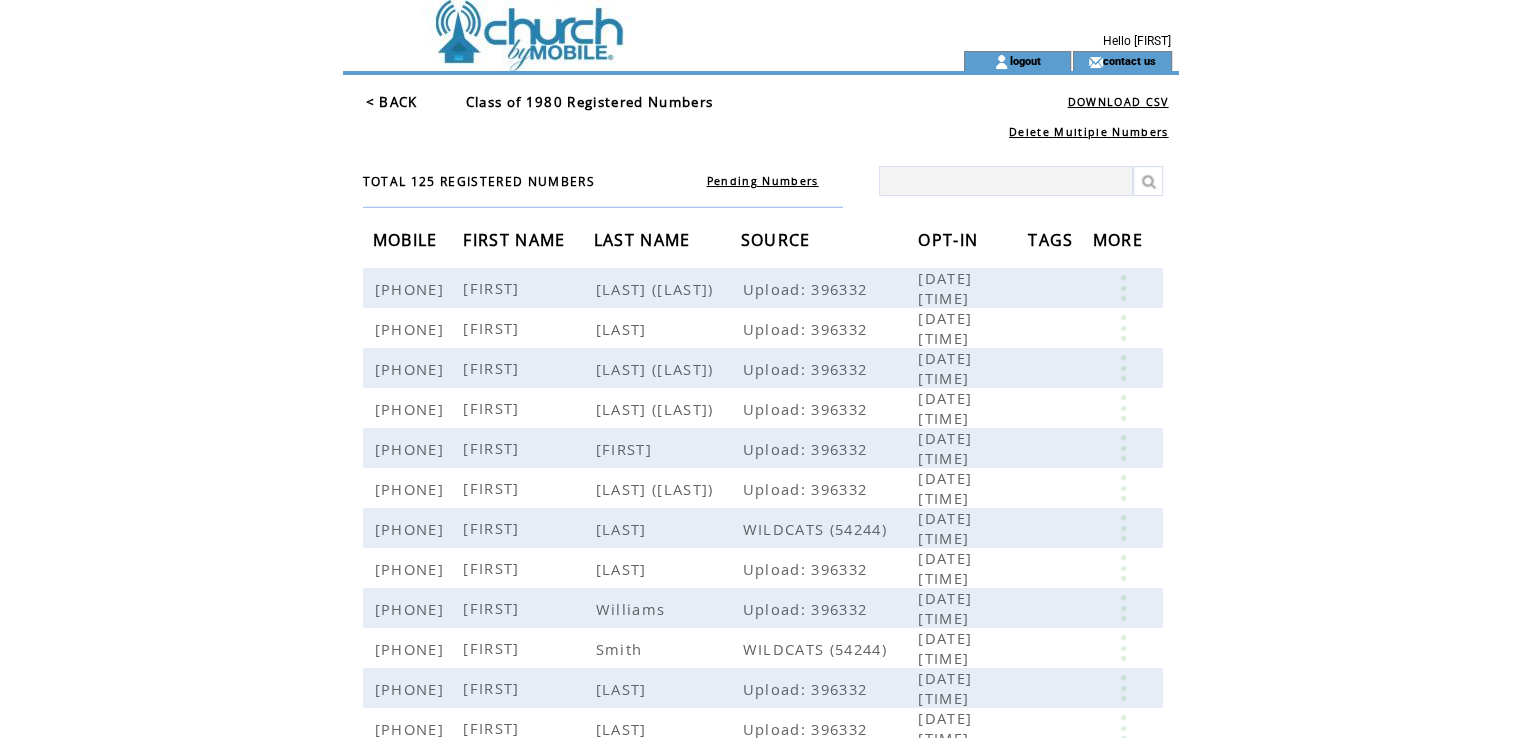 click on "LAST NAME" at bounding box center [644, 242] 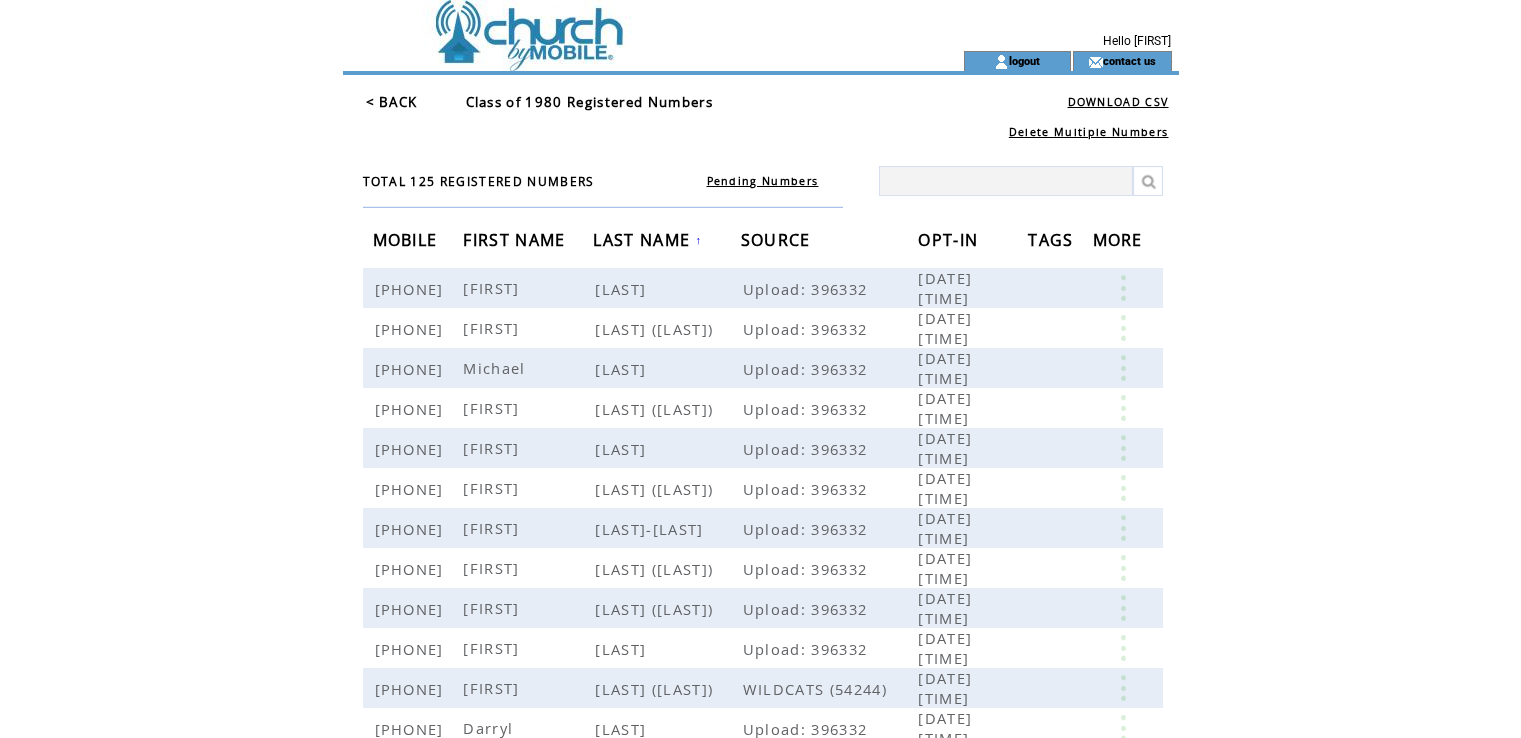 scroll, scrollTop: 0, scrollLeft: 0, axis: both 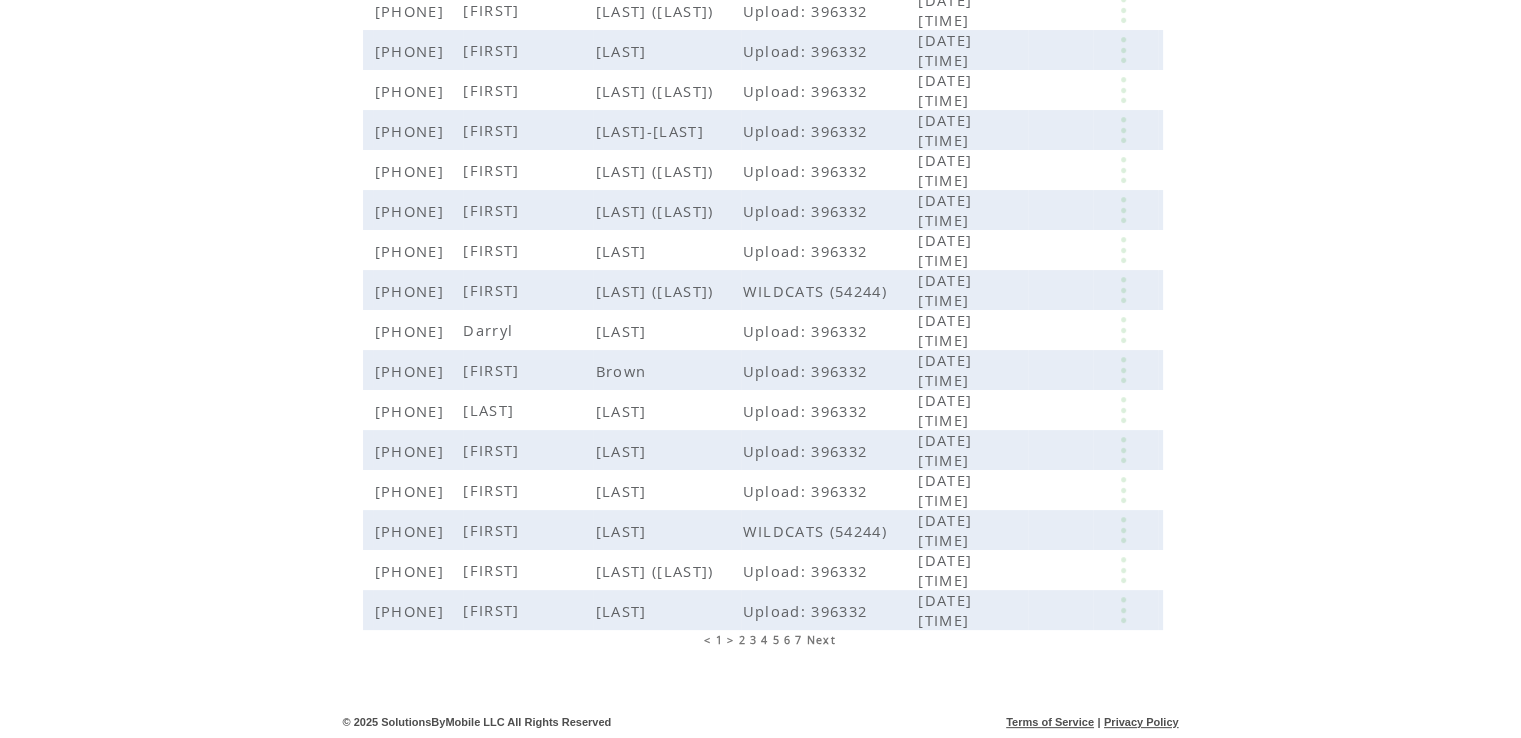 click on "5" at bounding box center (776, 640) 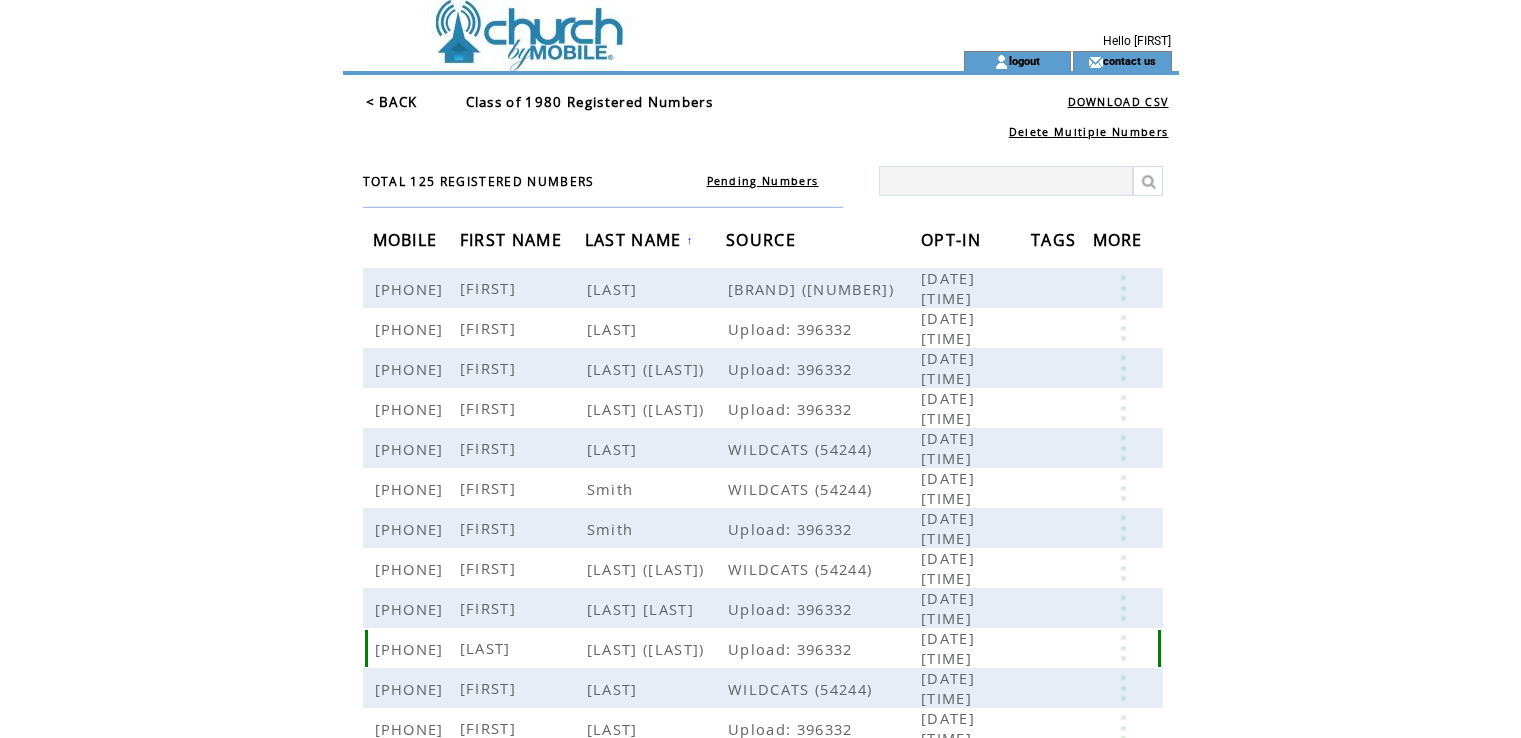 scroll, scrollTop: 0, scrollLeft: 0, axis: both 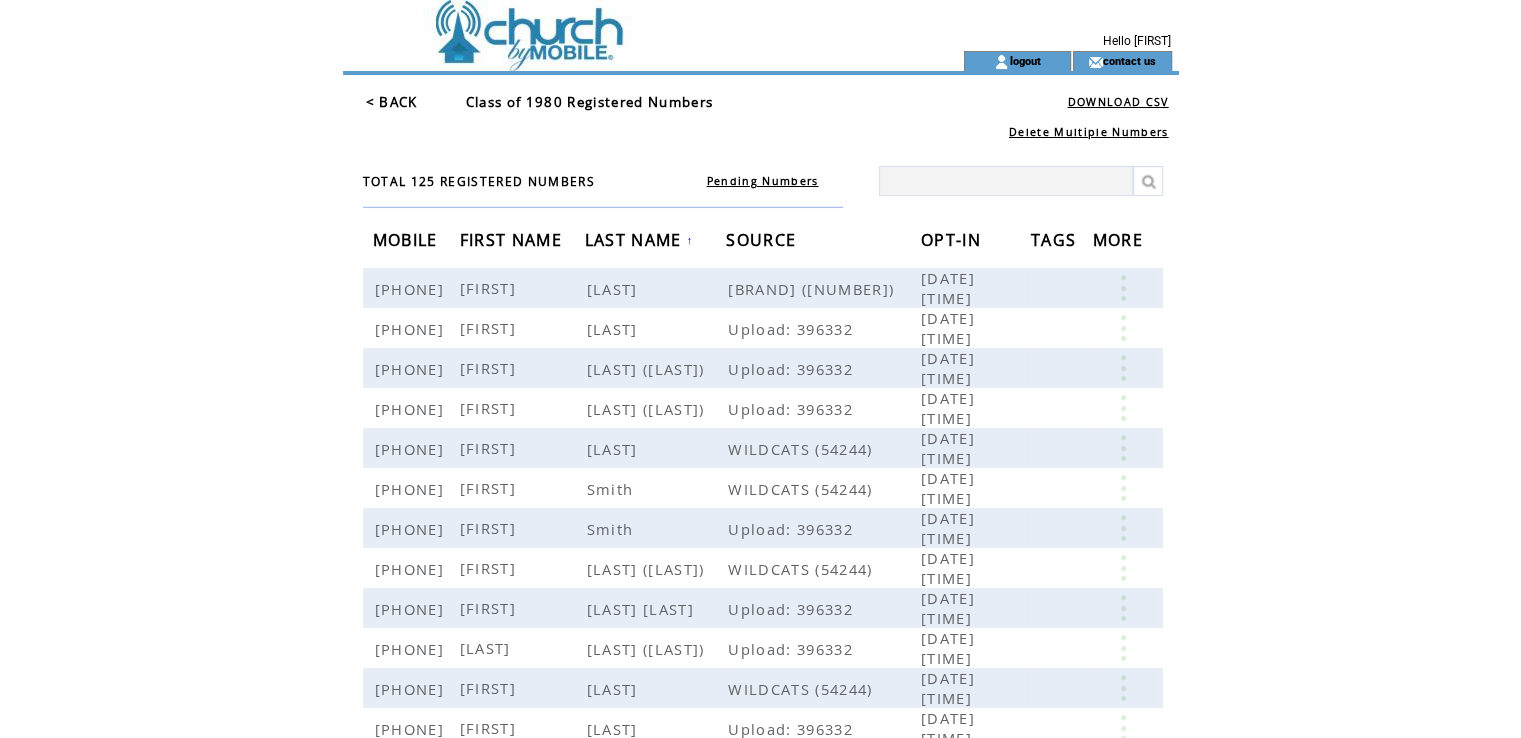 click on "FIRST NAME" at bounding box center [513, 242] 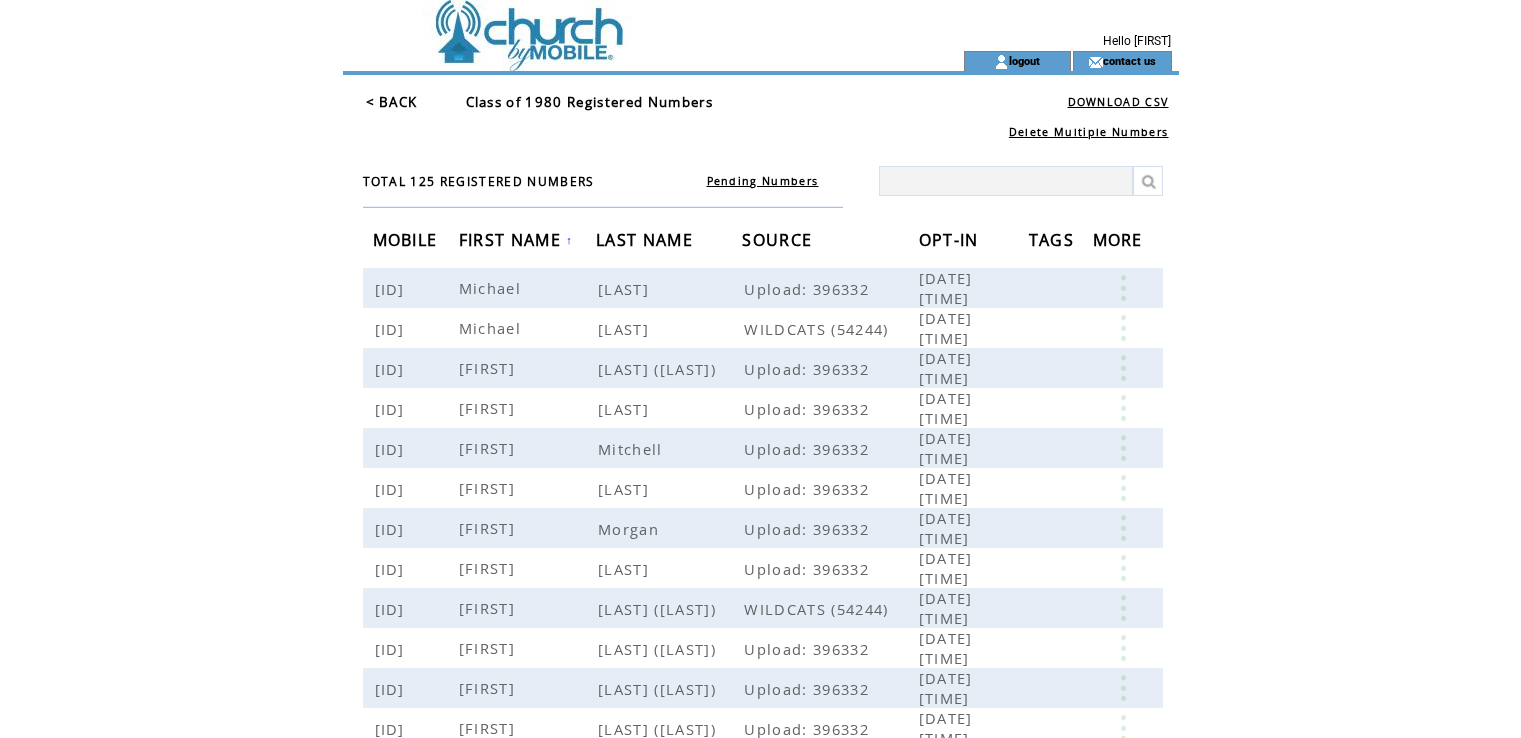 scroll, scrollTop: 0, scrollLeft: 0, axis: both 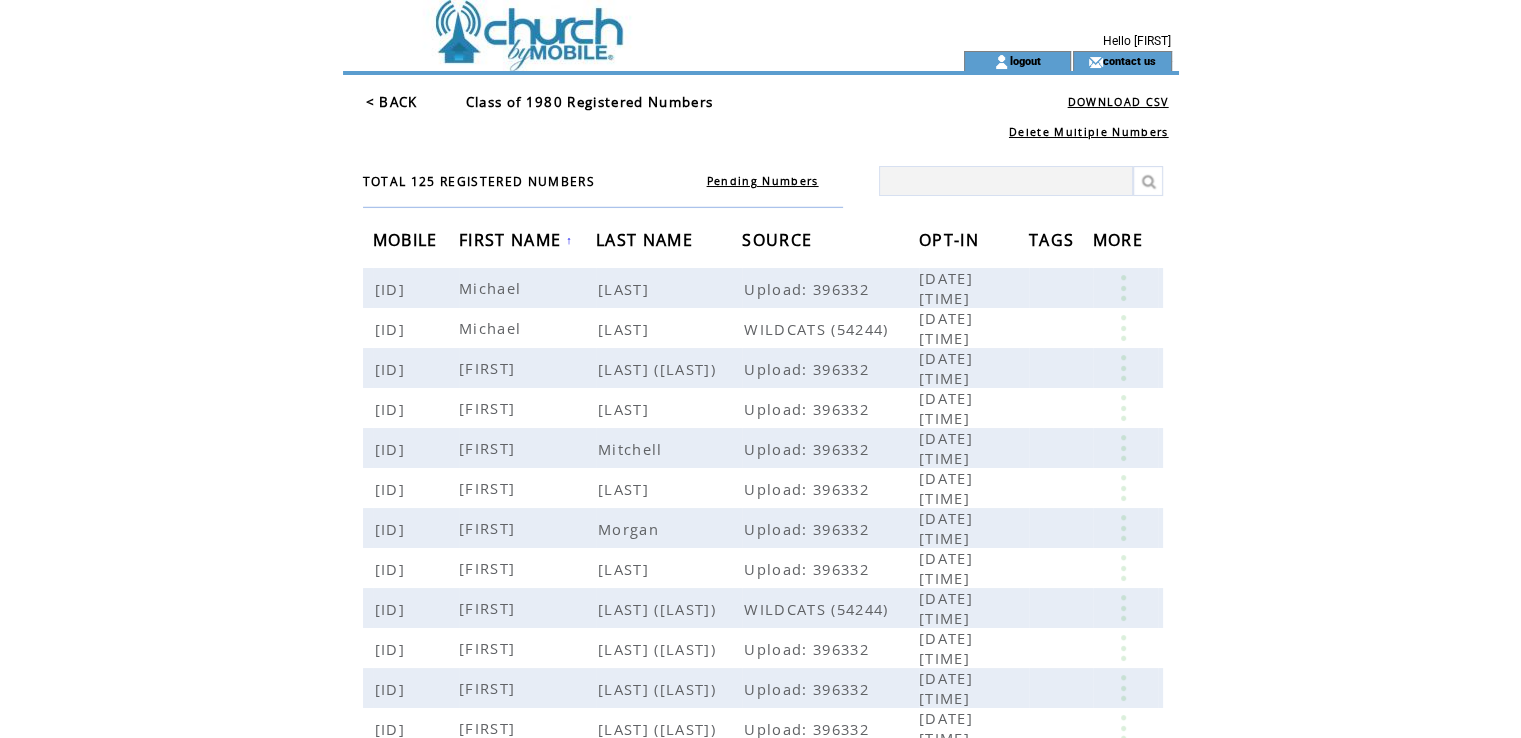 click on "FIRST NAME" at bounding box center (512, 242) 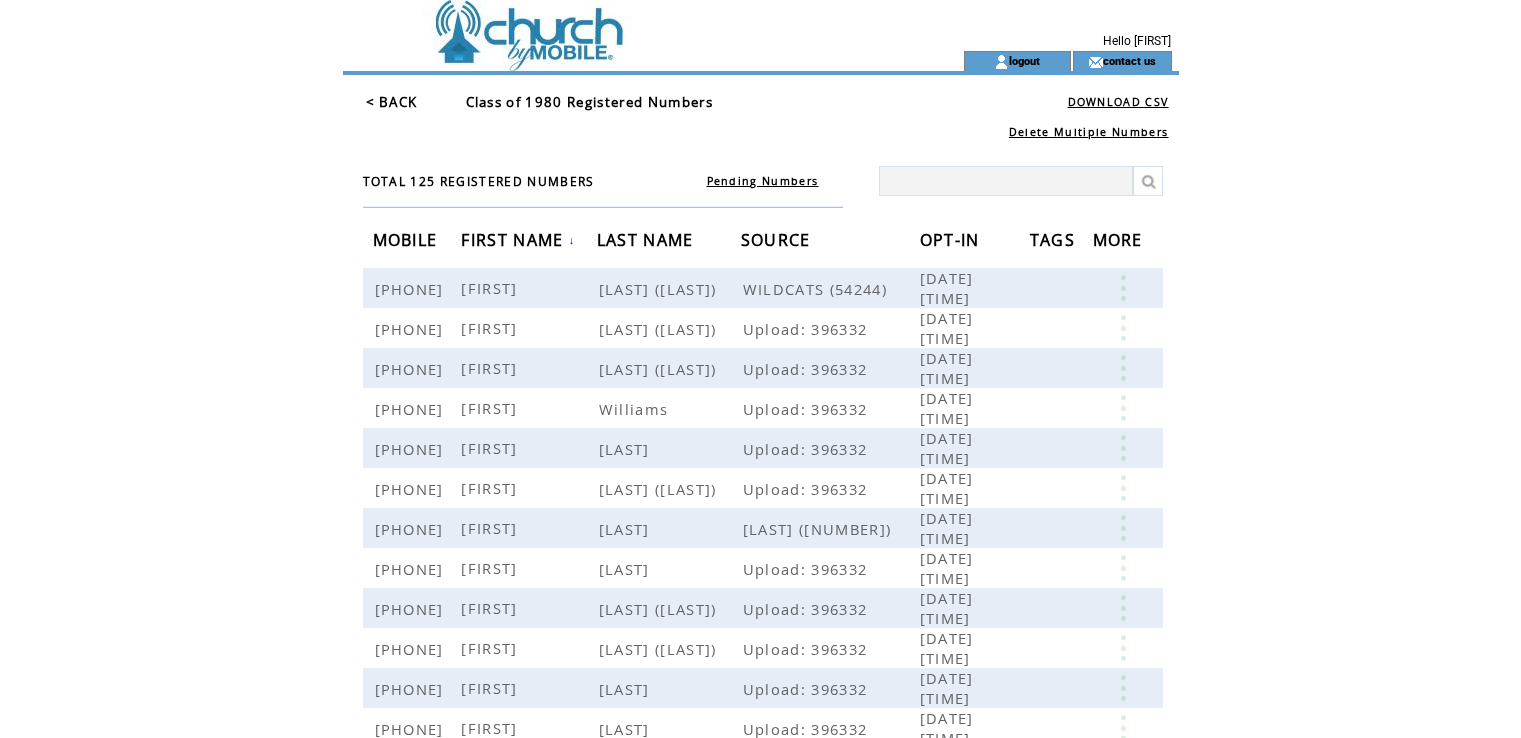 scroll, scrollTop: 0, scrollLeft: 0, axis: both 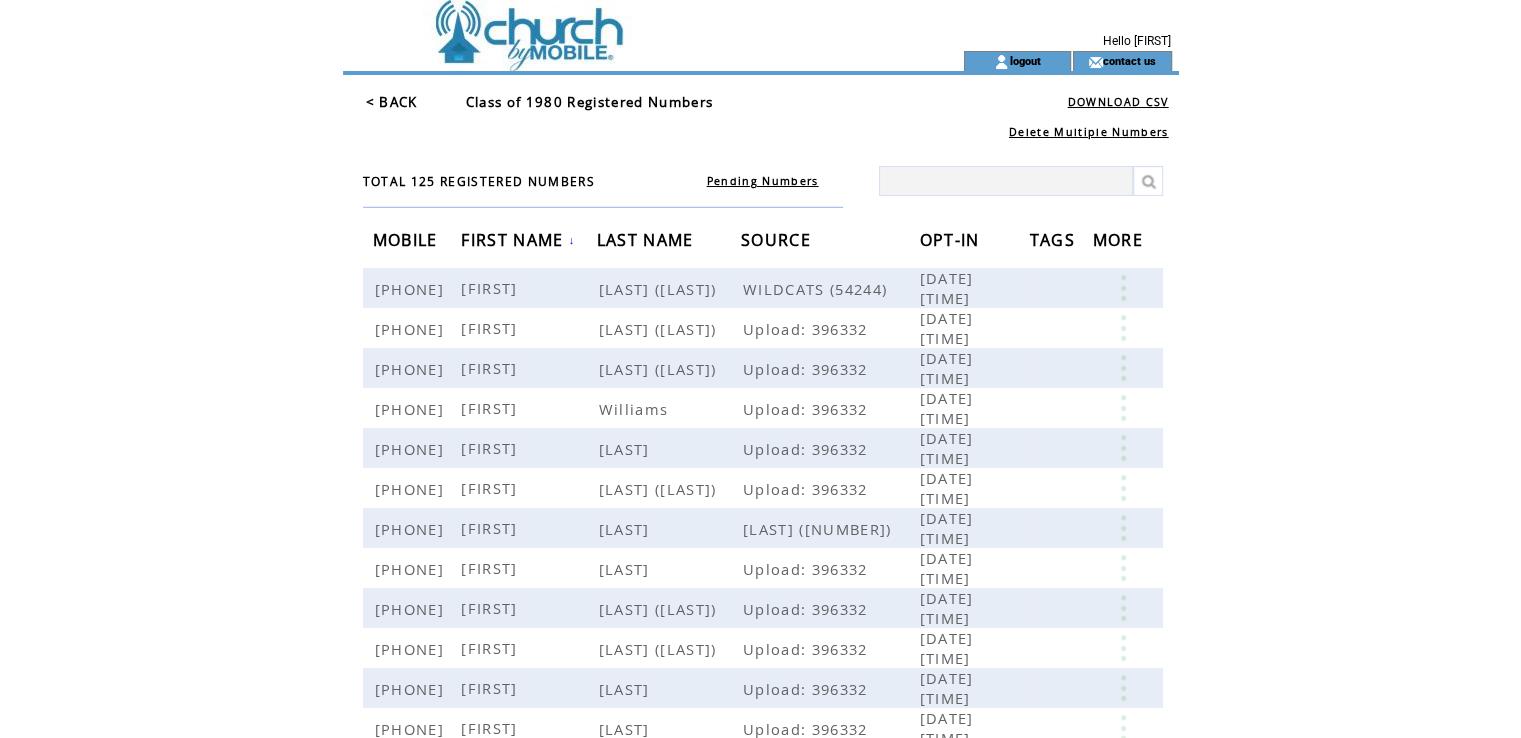 click on "FIRST NAME" at bounding box center (514, 242) 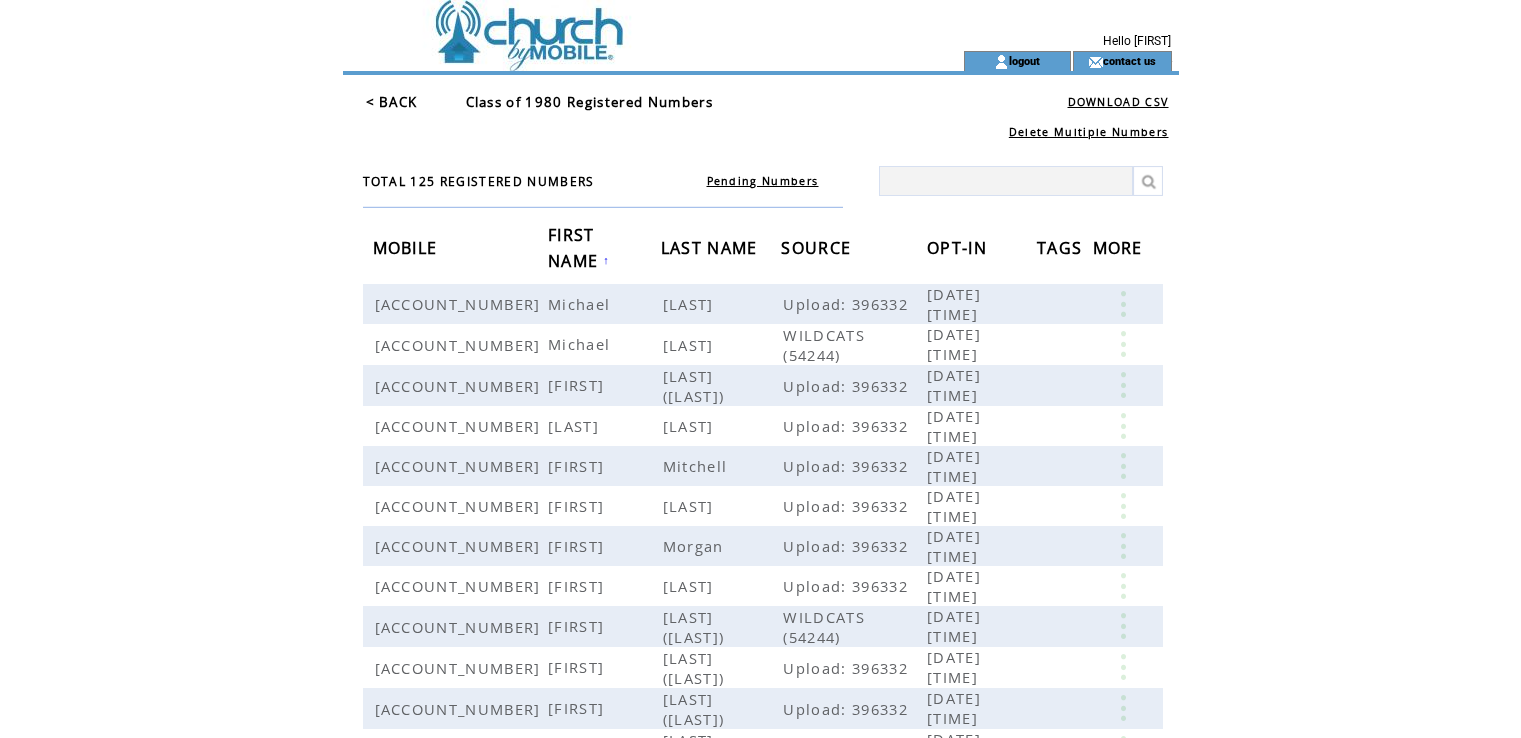 scroll, scrollTop: 0, scrollLeft: 0, axis: both 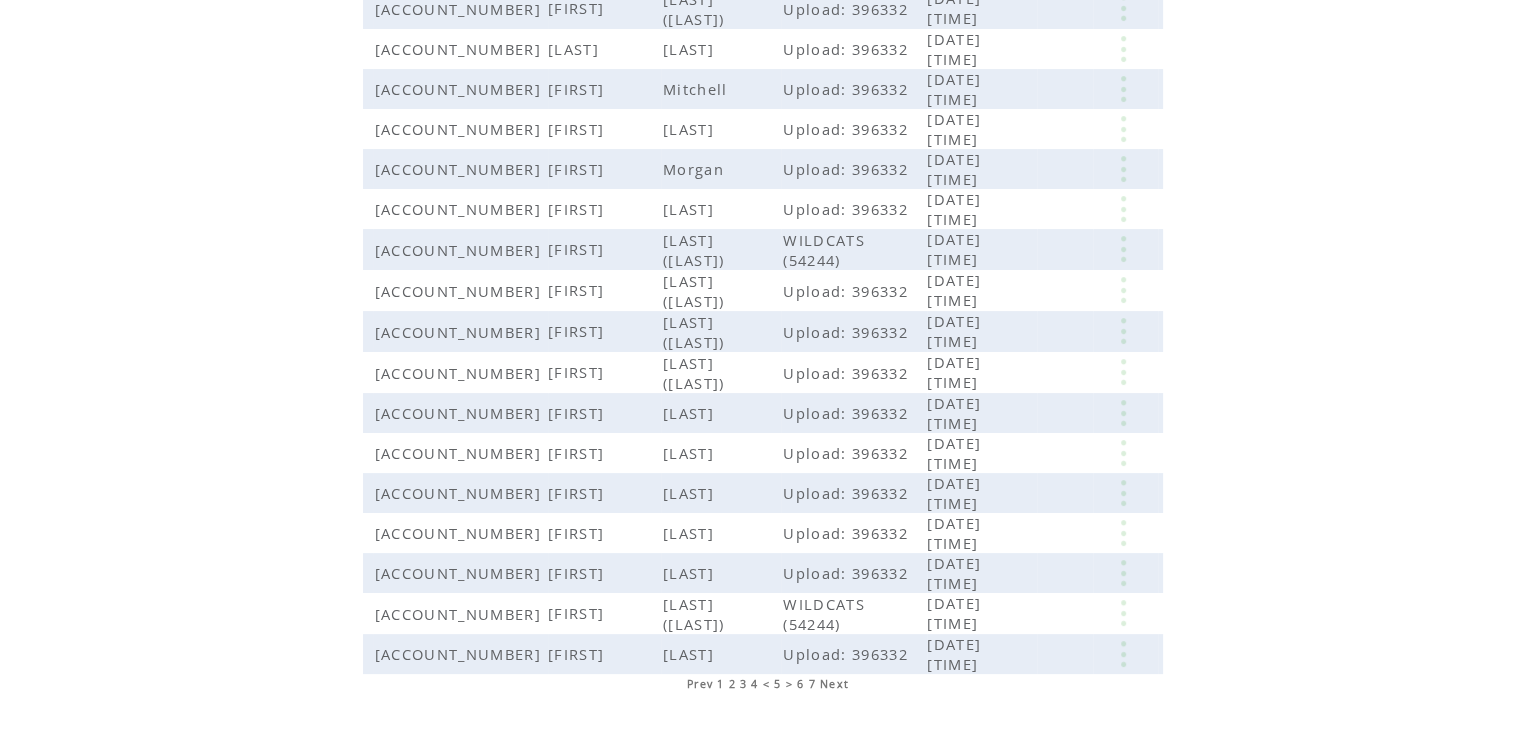 click on "6" at bounding box center [800, 684] 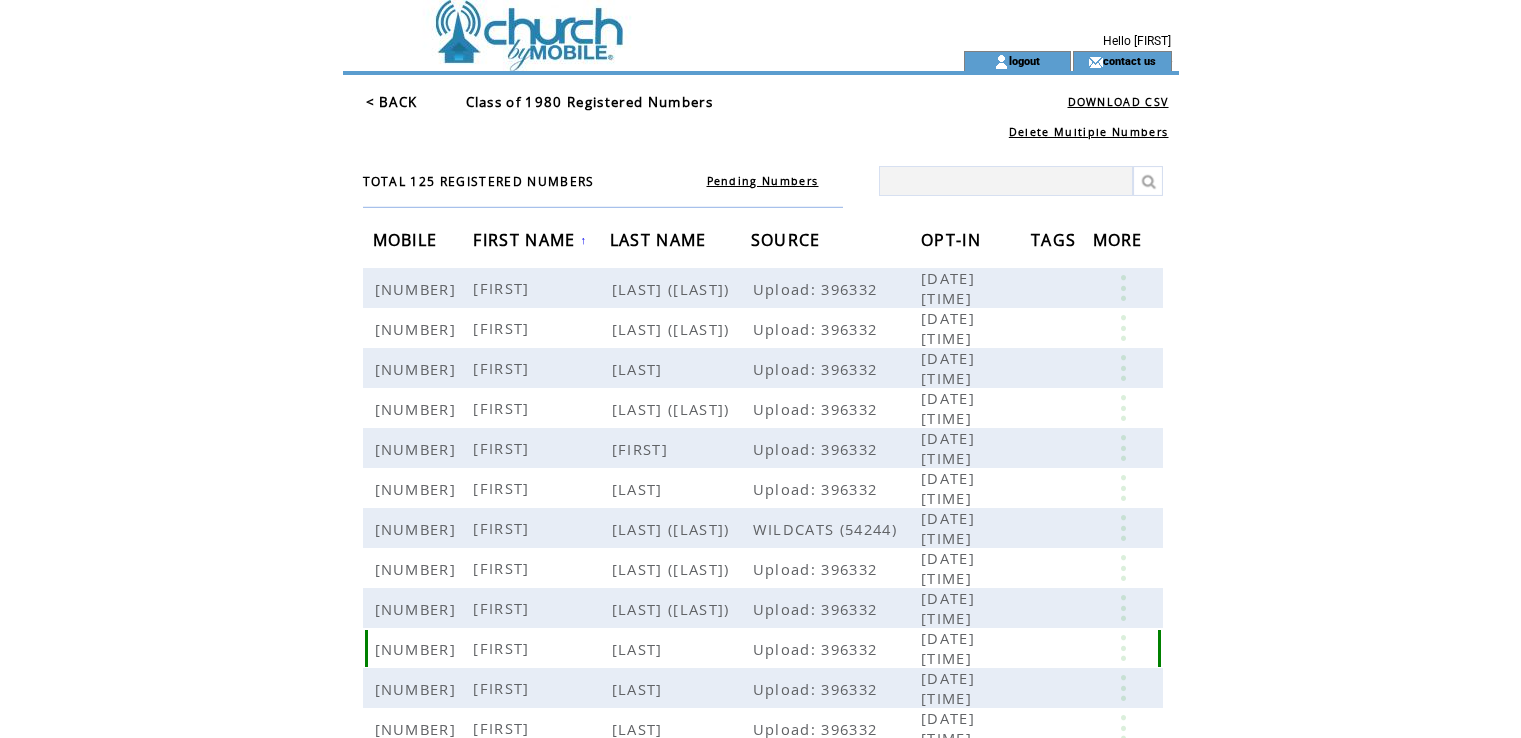 scroll, scrollTop: 0, scrollLeft: 0, axis: both 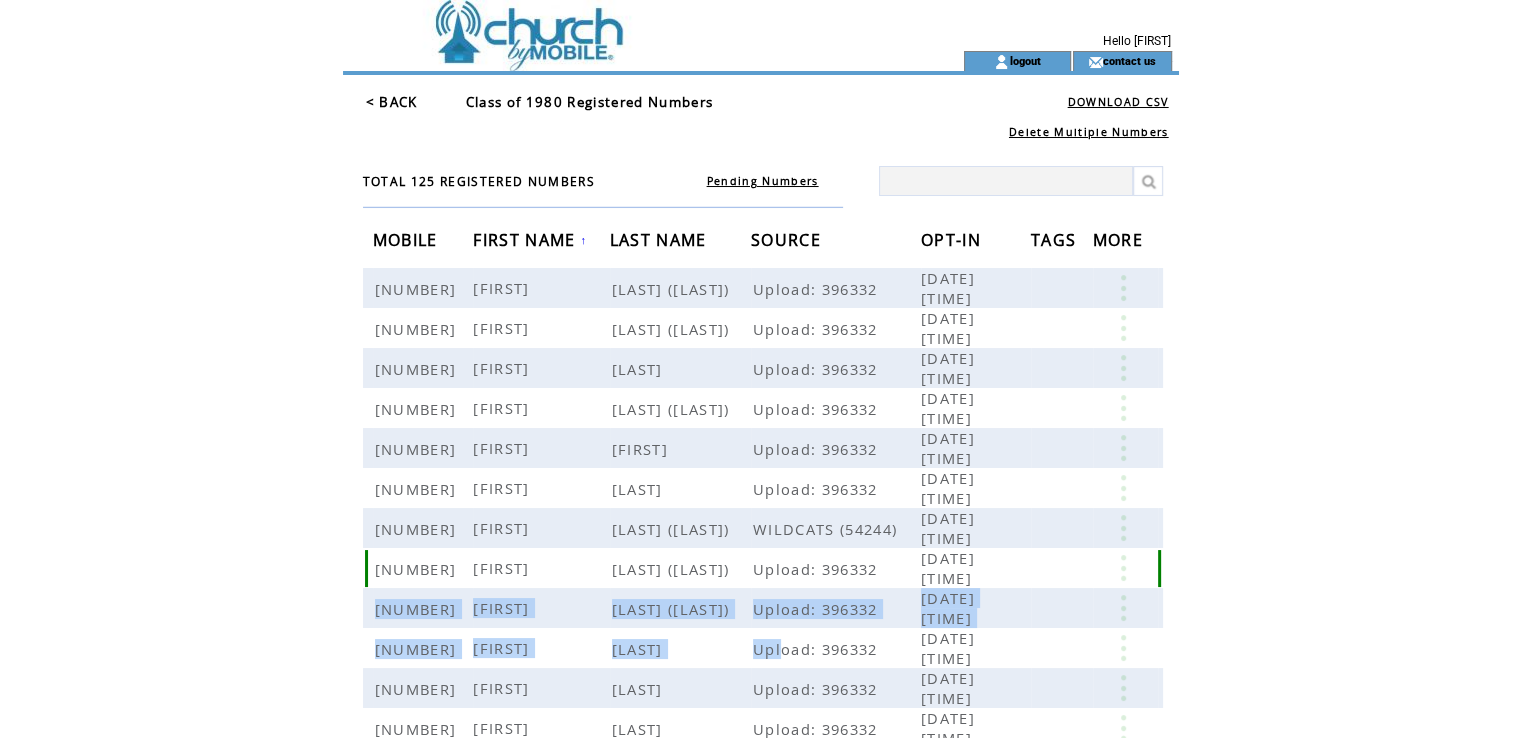 drag, startPoint x: 0, startPoint y: 0, endPoint x: 1122, endPoint y: 580, distance: 1263.0455 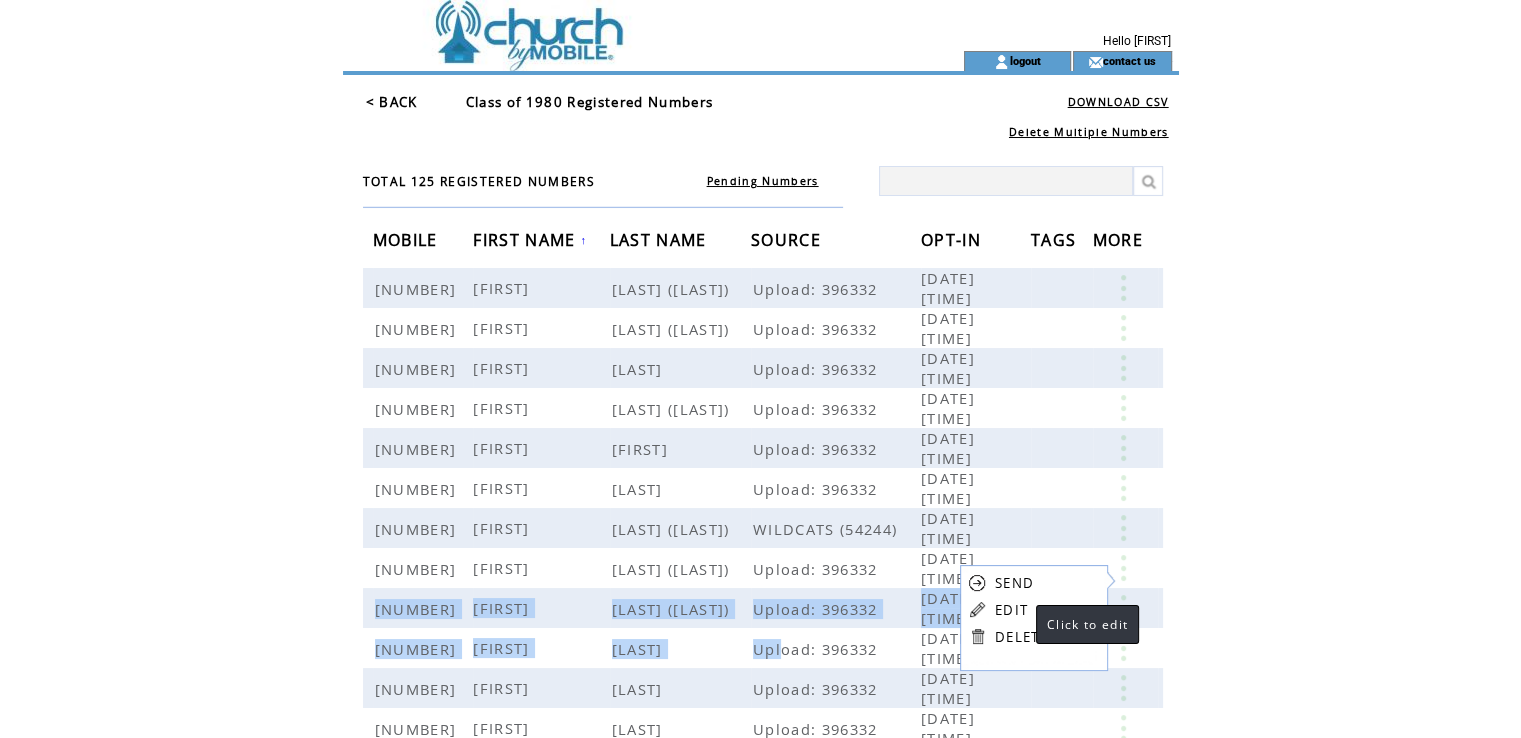 click on "EDIT" at bounding box center (1011, 610) 